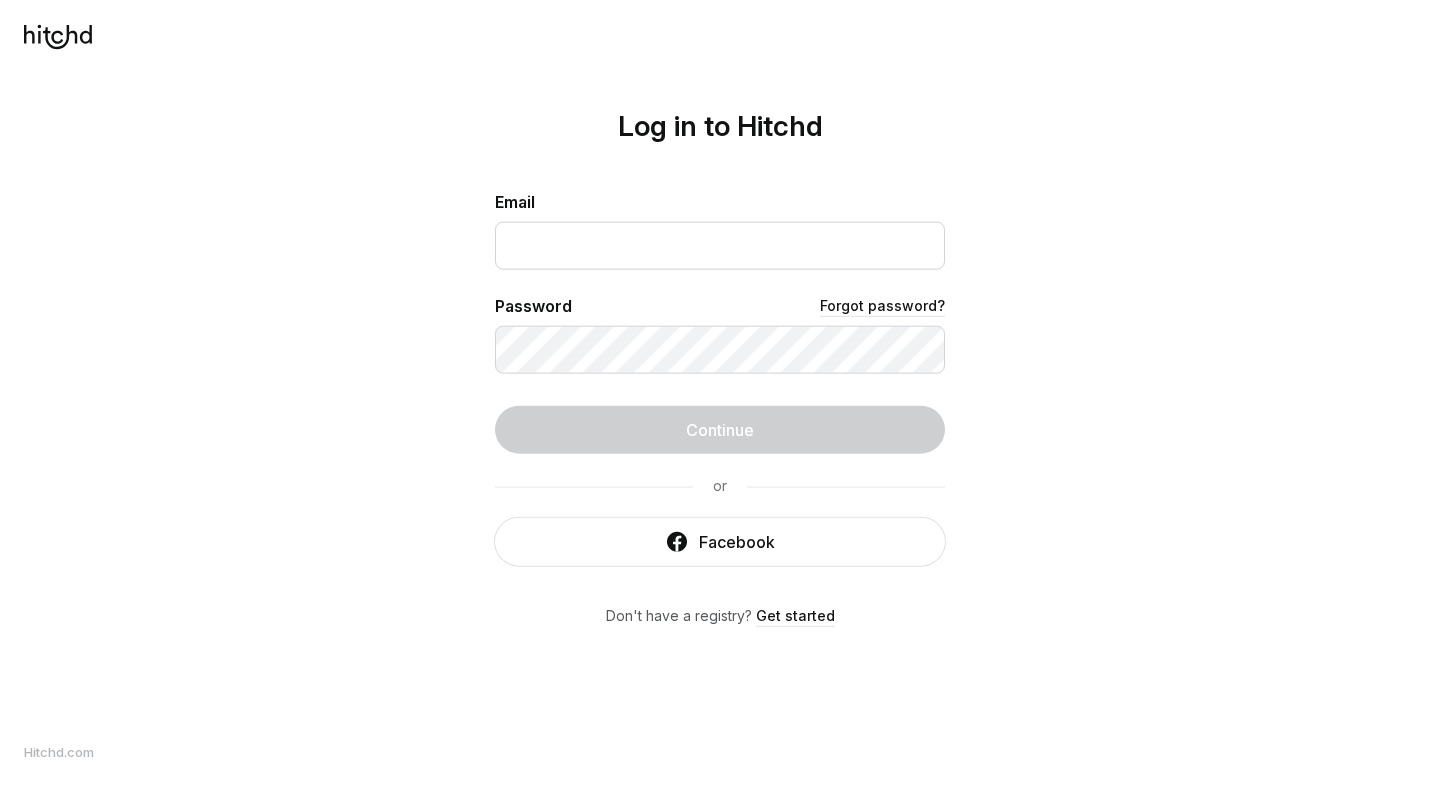 scroll, scrollTop: 0, scrollLeft: 0, axis: both 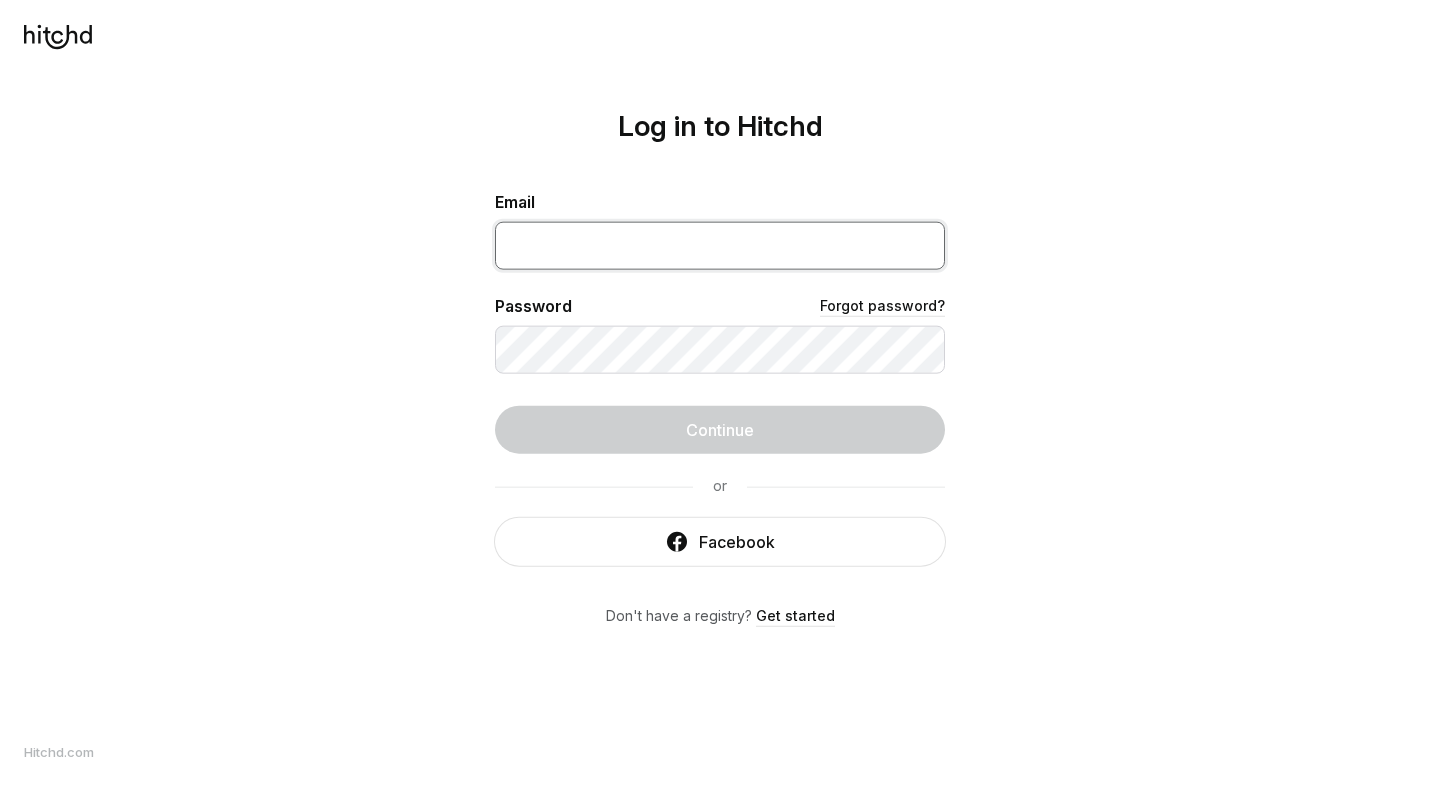 click at bounding box center (720, 246) 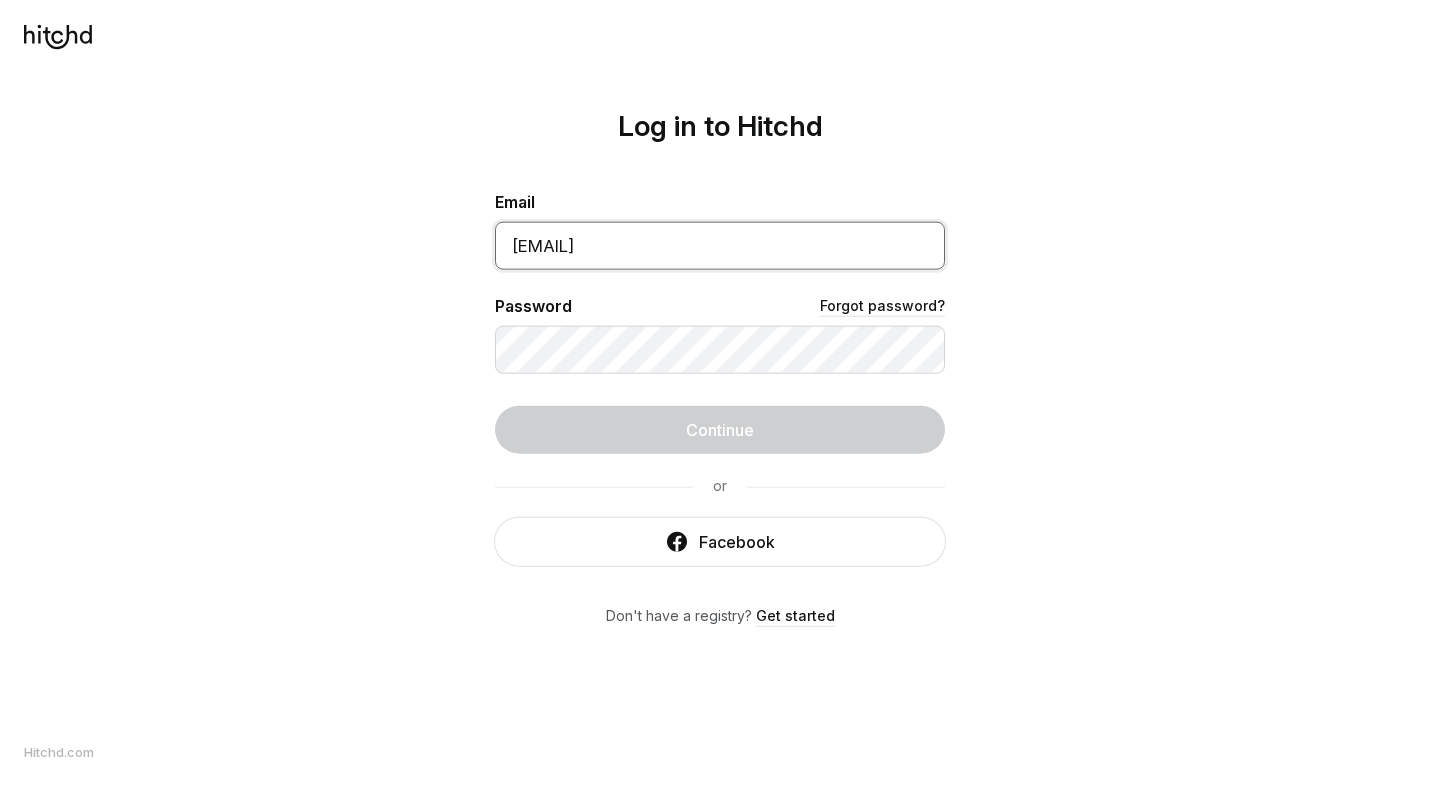 type on "[EMAIL]" 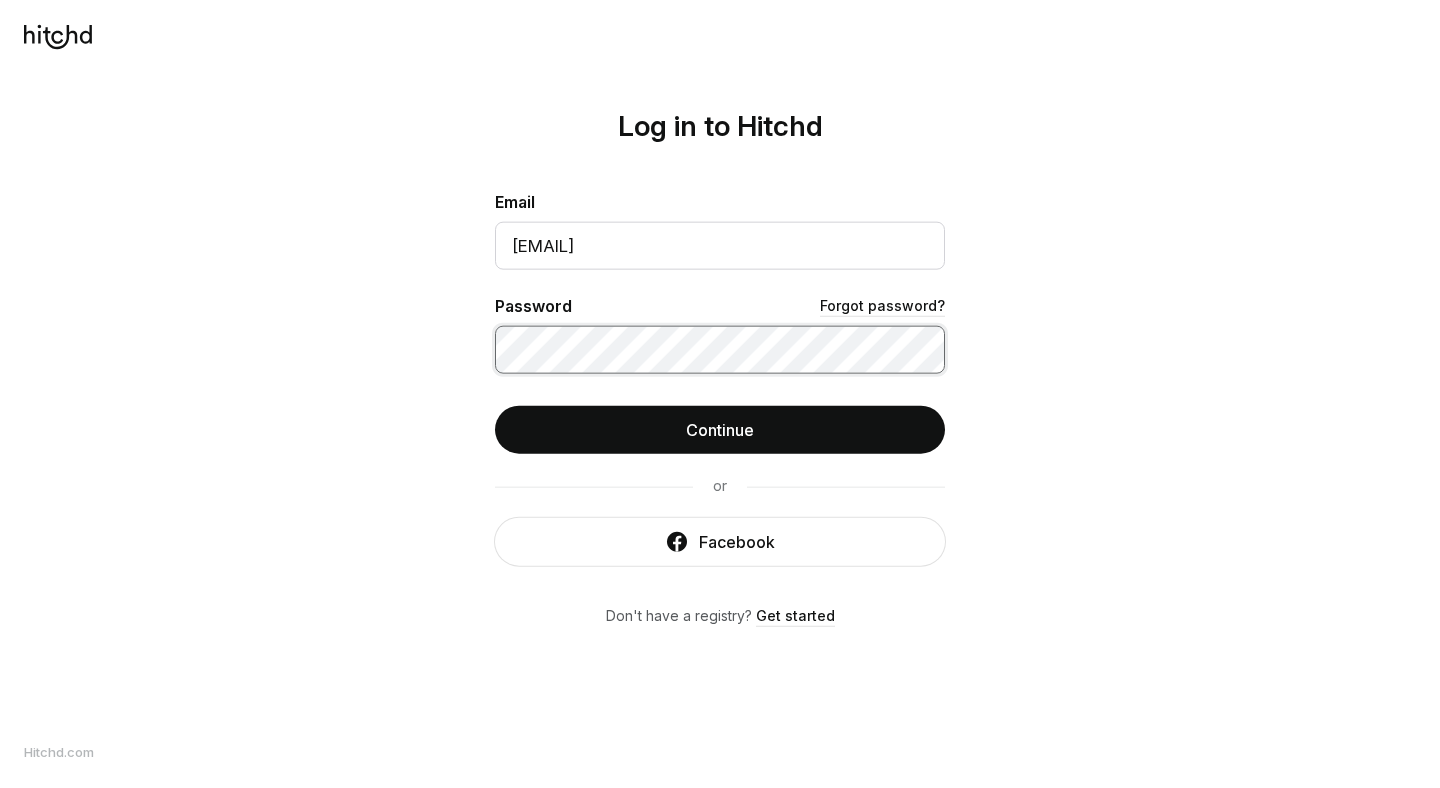 click on "Continue" at bounding box center [720, 430] 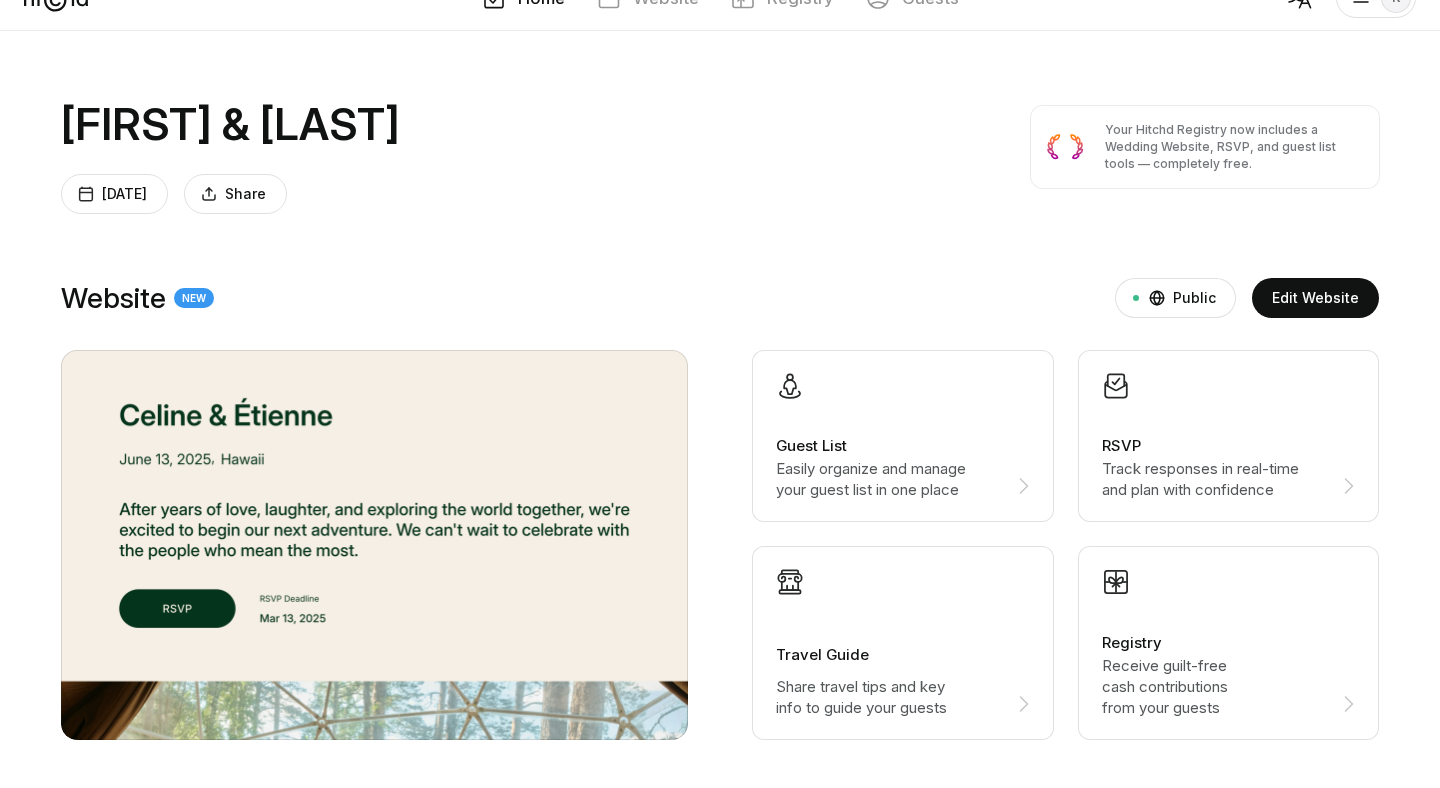 scroll, scrollTop: 0, scrollLeft: 0, axis: both 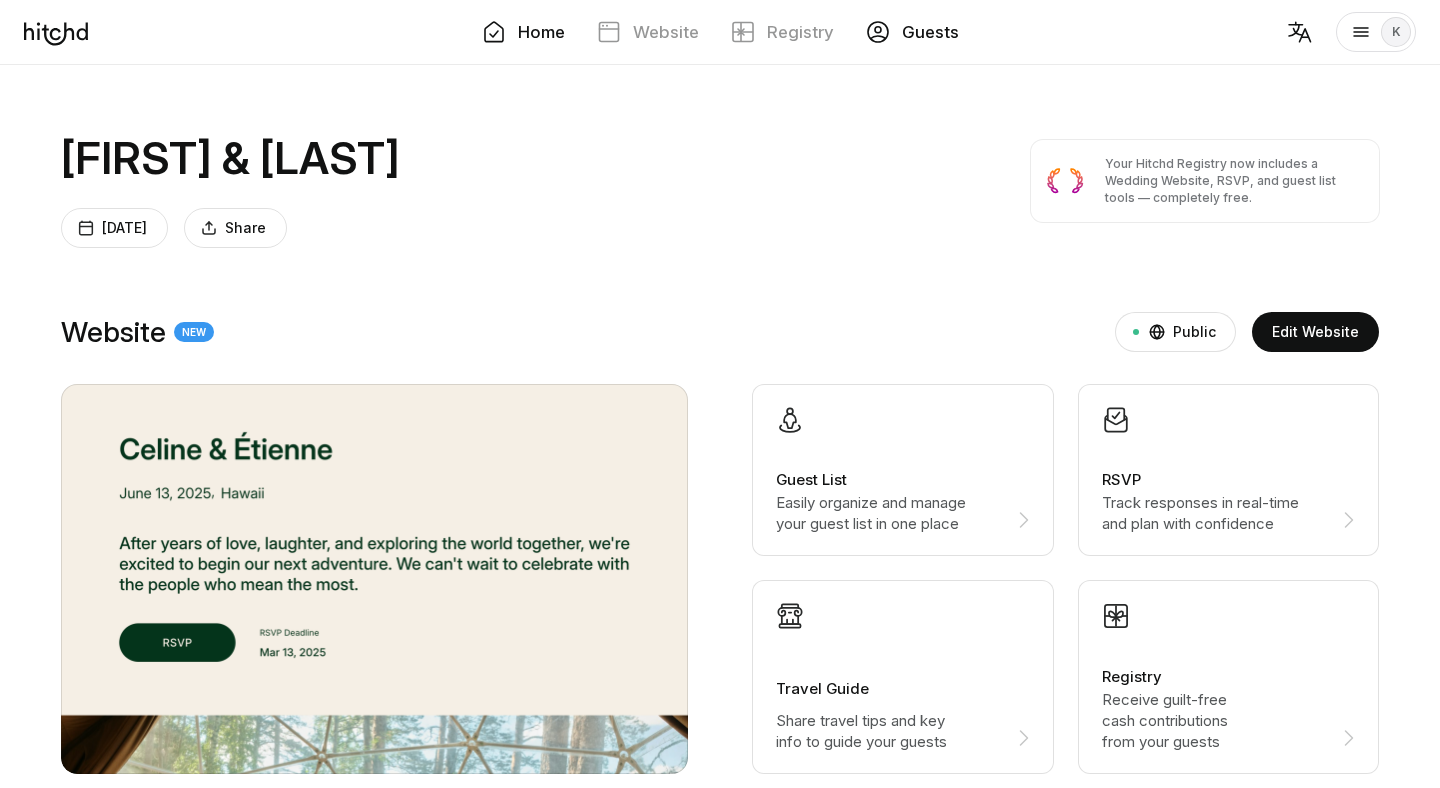 click on "Guests" at bounding box center [912, 32] 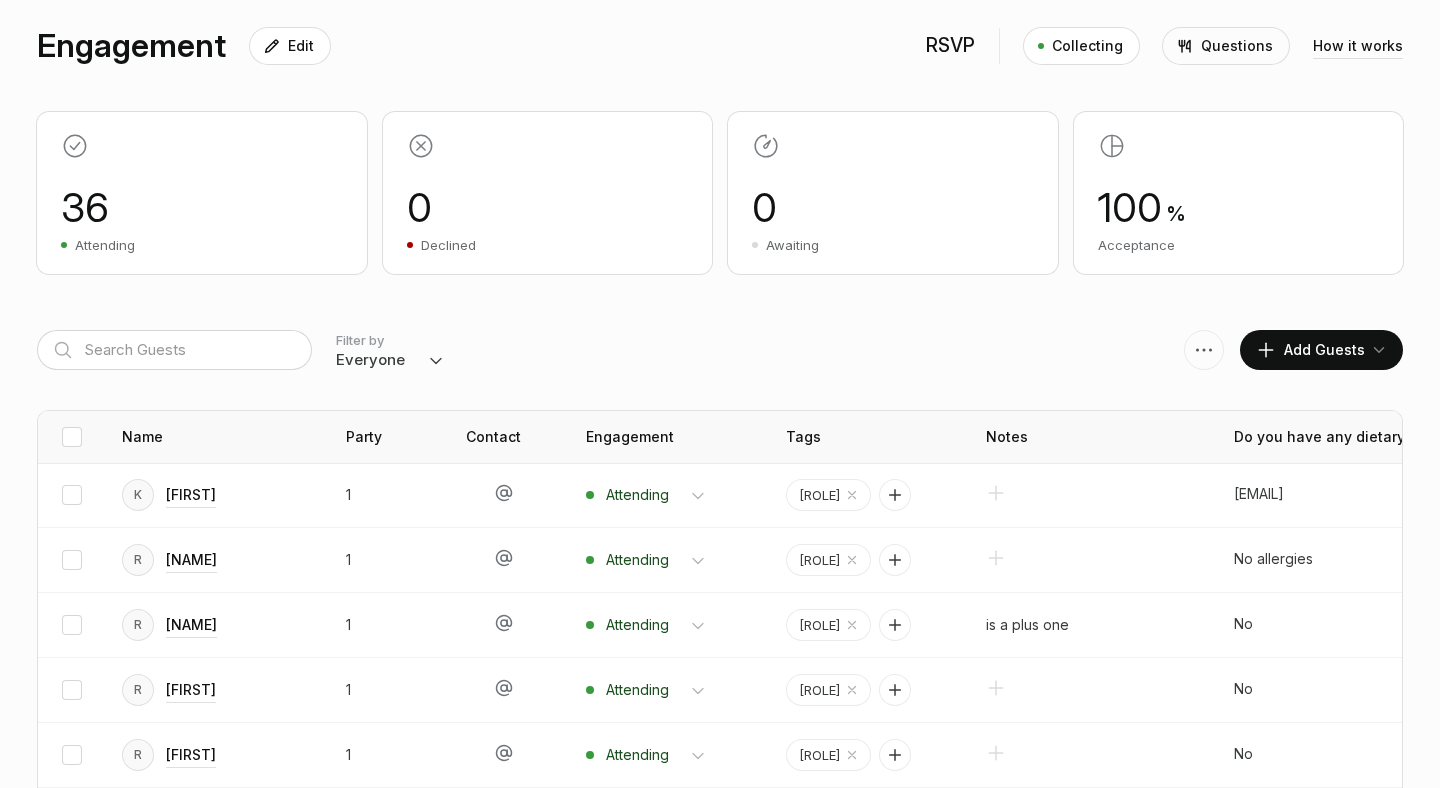 scroll, scrollTop: 227, scrollLeft: 0, axis: vertical 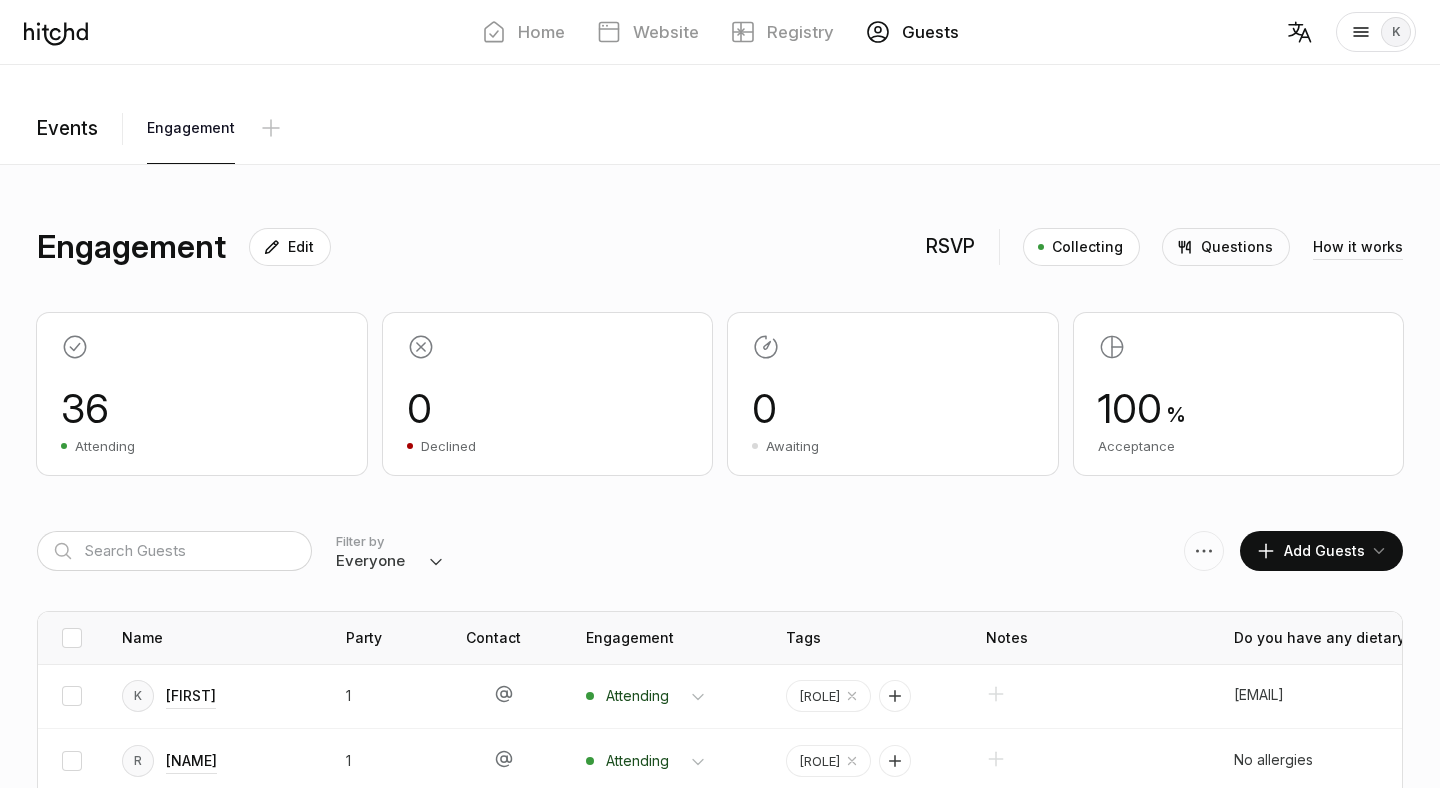click on "K
Account
Help
Log Out" at bounding box center [1376, 32] 